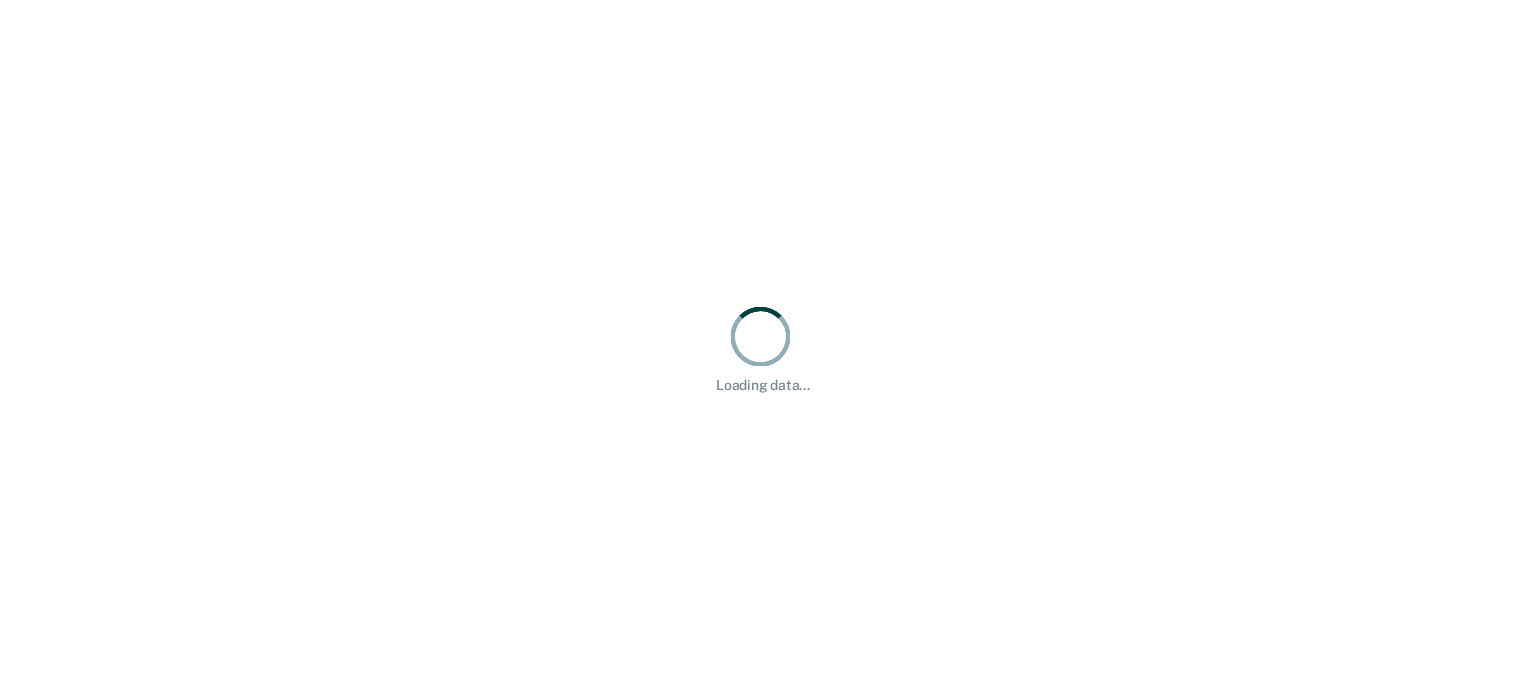 scroll, scrollTop: 0, scrollLeft: 0, axis: both 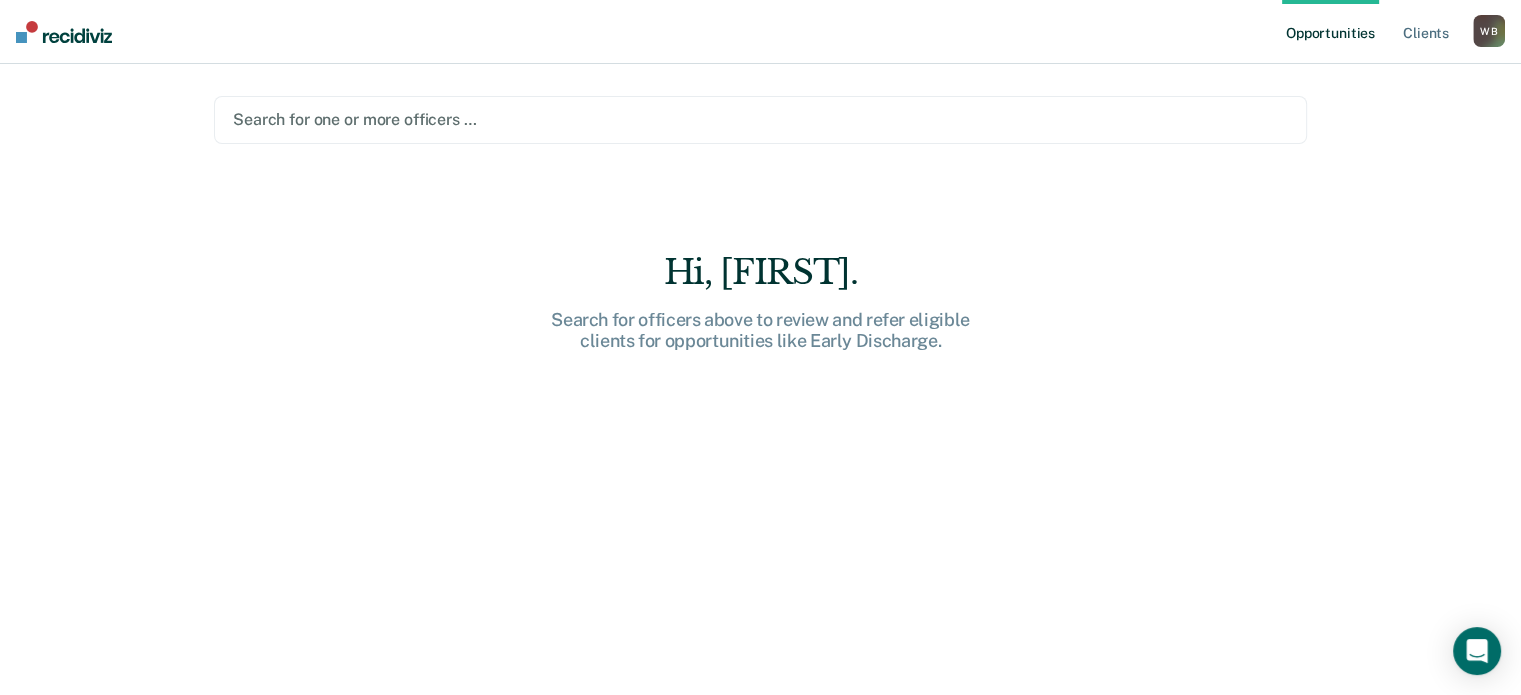 click at bounding box center [760, 119] 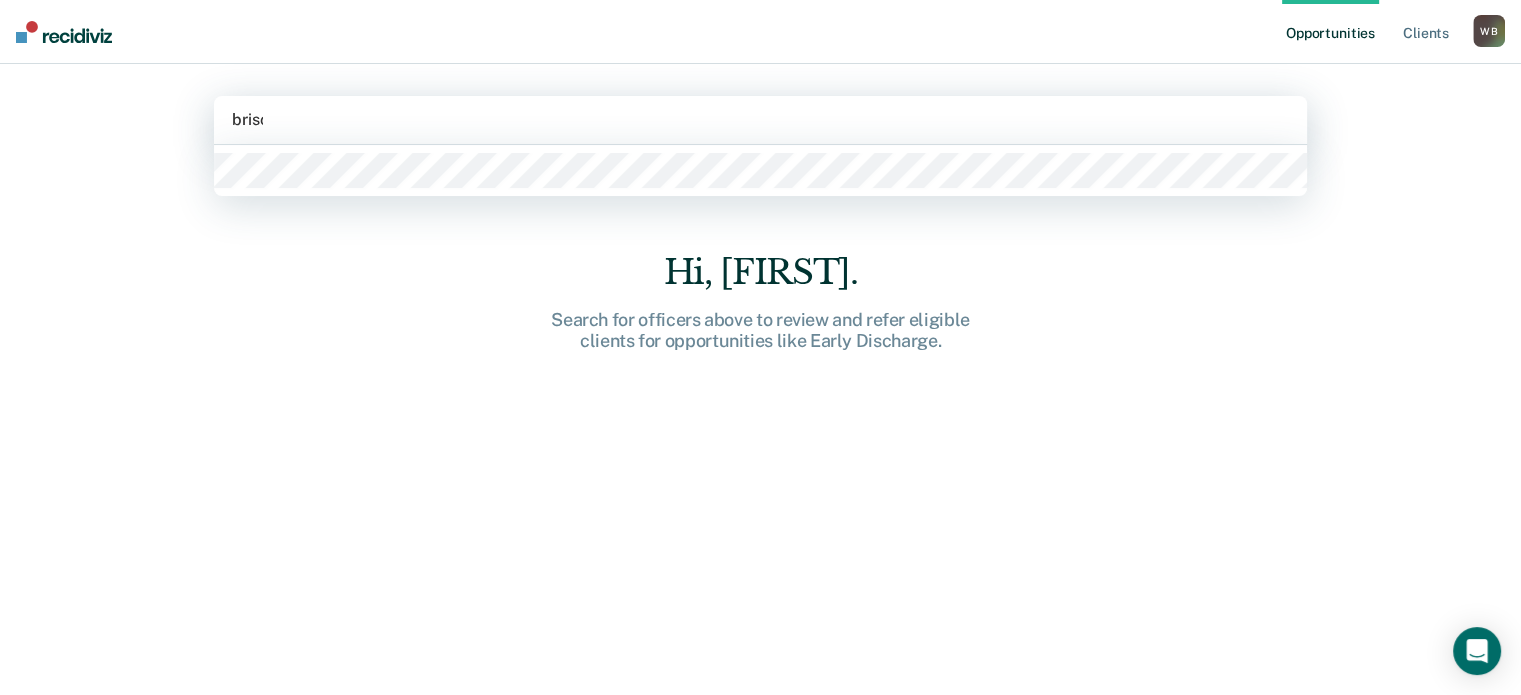 type on "[LAST]" 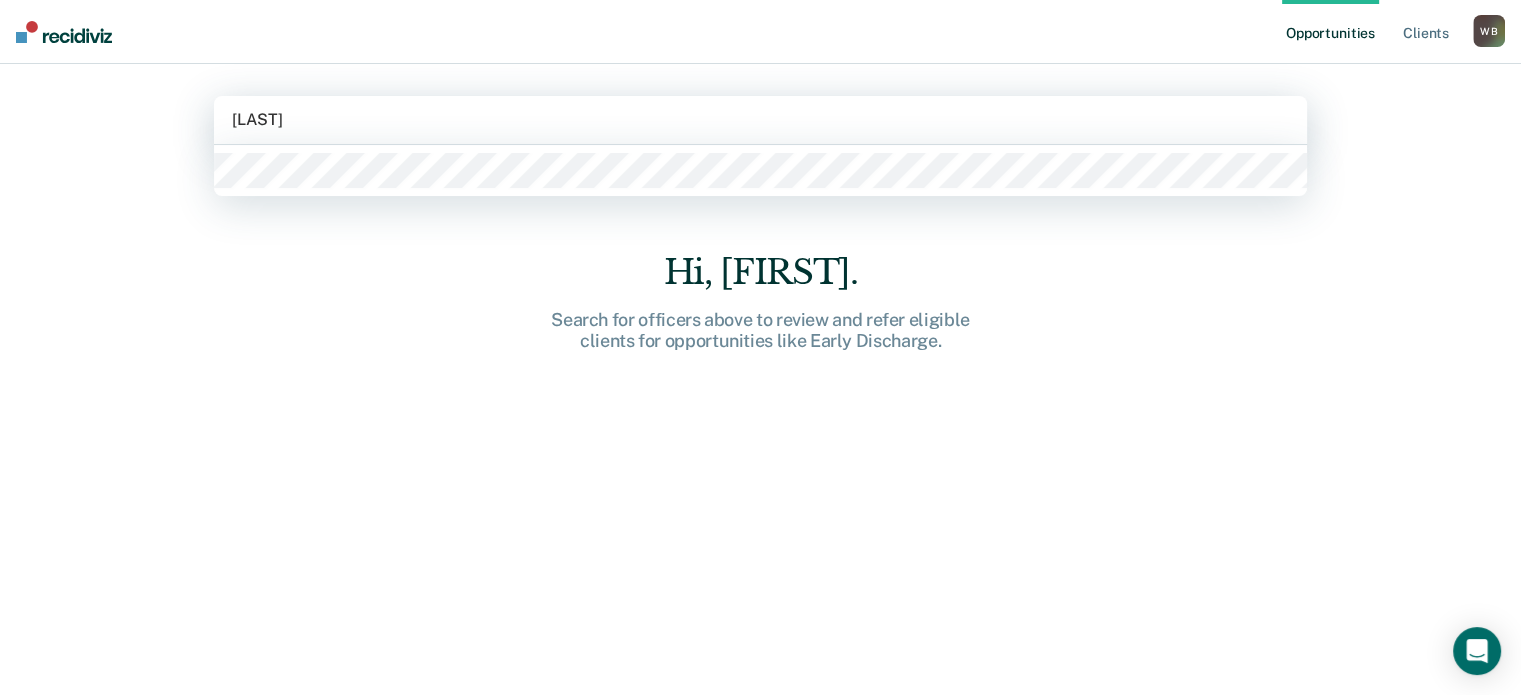 type 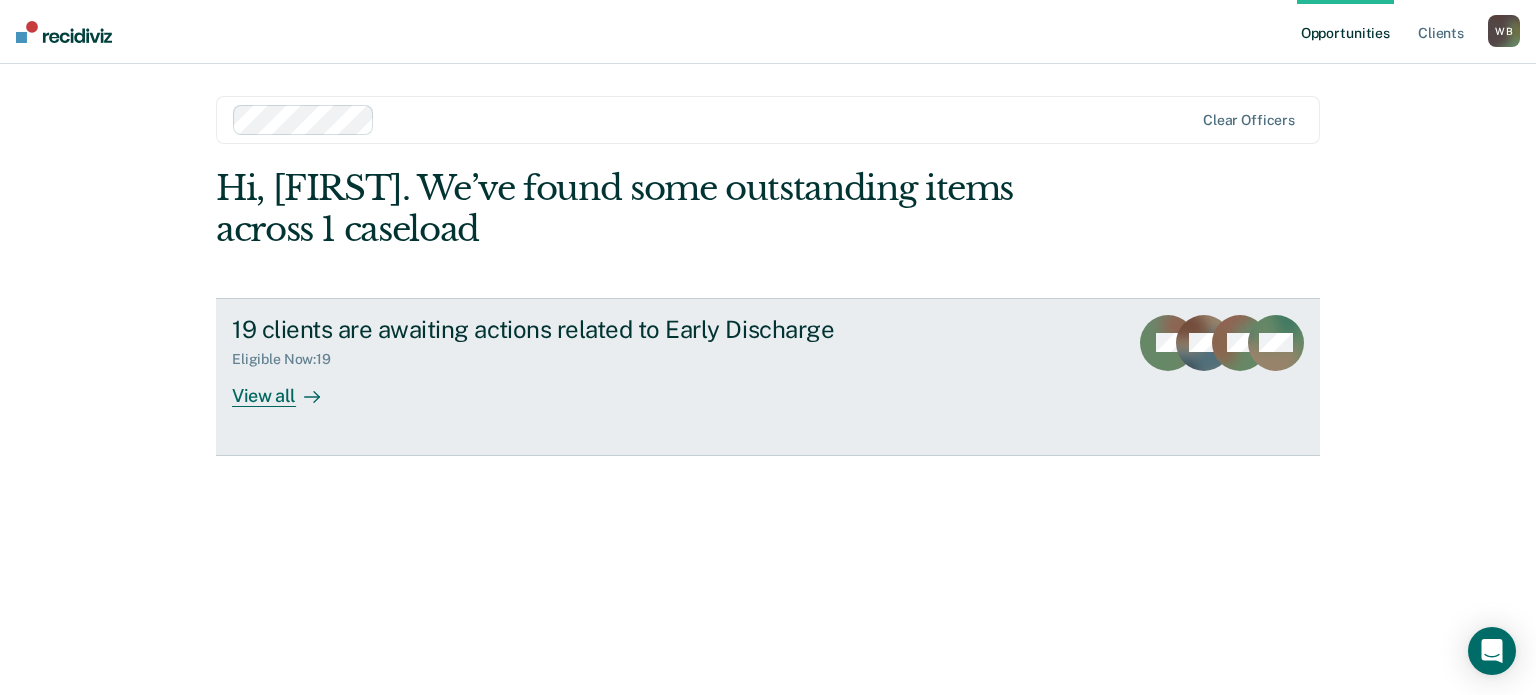 click on "View all" at bounding box center (288, 387) 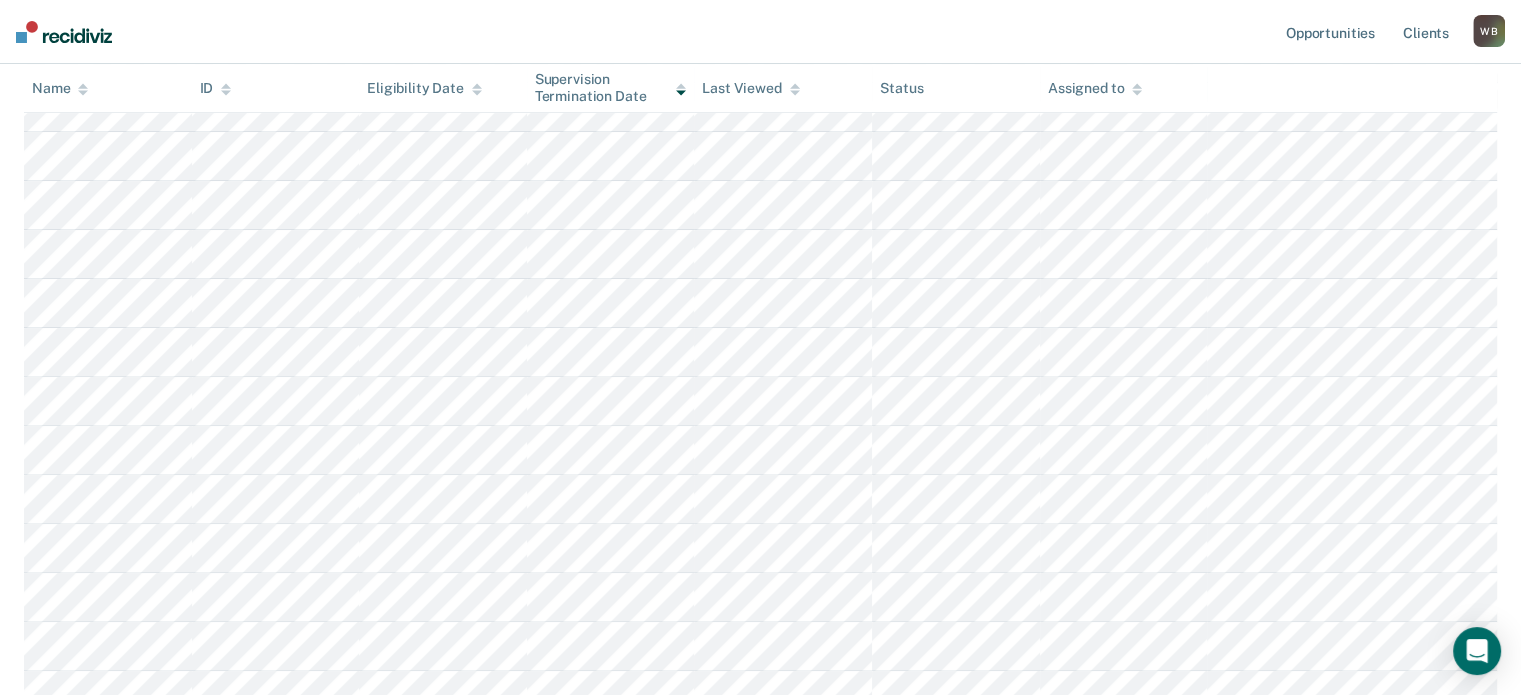 scroll, scrollTop: 754, scrollLeft: 0, axis: vertical 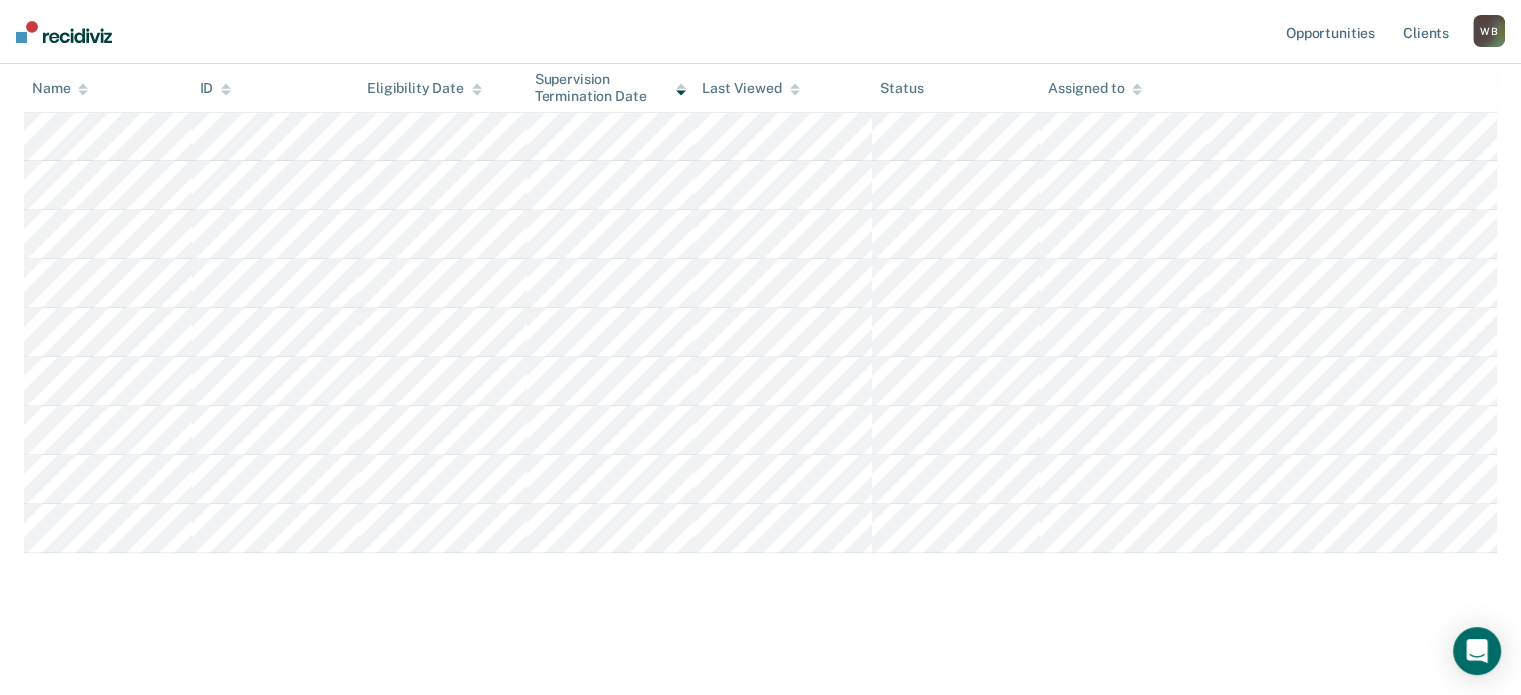 click on "Early Discharge   Early Discharge Early Discharge Clear   officers Eligible Now 19 Ready for Discharge 0 Revisions Requests 0 Supervisor Review 0 Forms Submitted 0 Snoozed 0
To pick up a draggable item, press the space bar.
While dragging, use the arrow keys to move the item.
Press space again to drop the item in its new position, or press escape to cancel.
Name ID Eligibility Date Supervision Termination Date Last Viewed Status Assigned to" at bounding box center (760, 21) 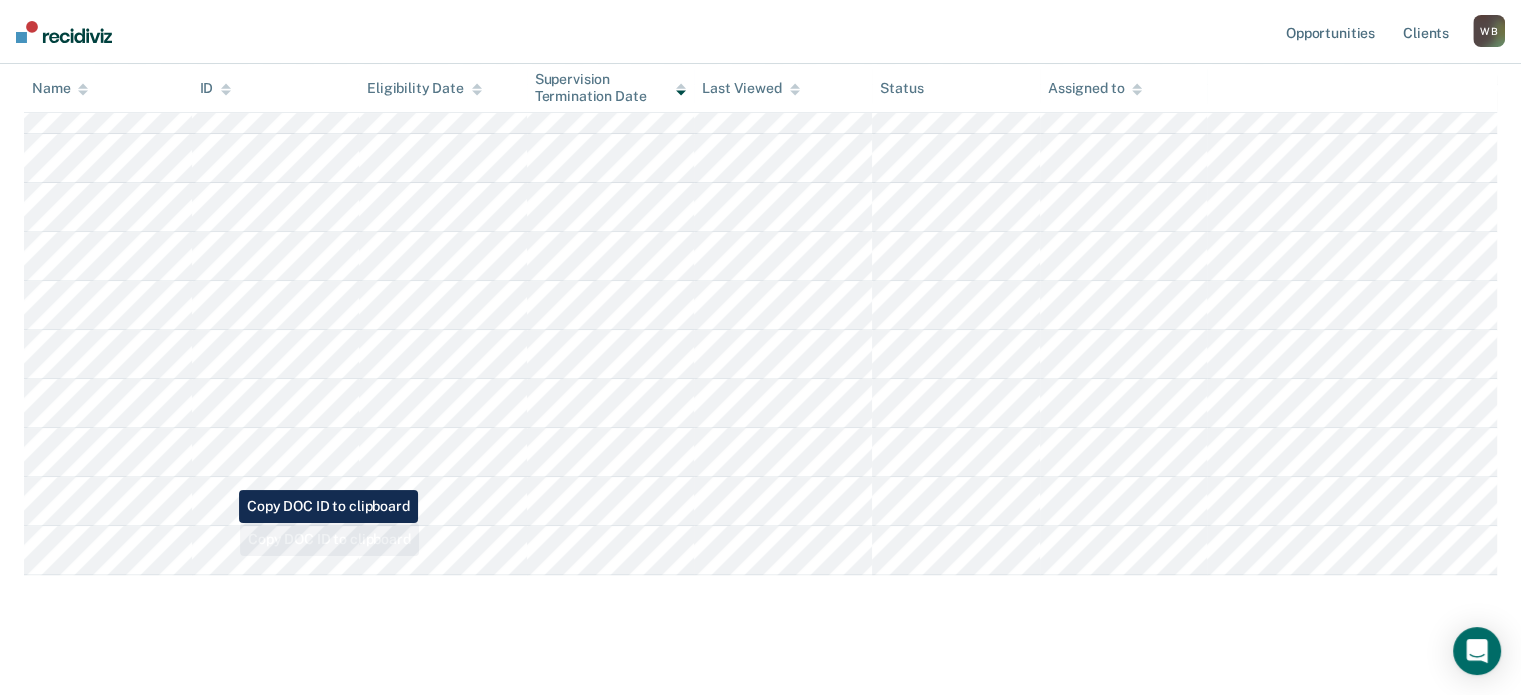 scroll, scrollTop: 754, scrollLeft: 0, axis: vertical 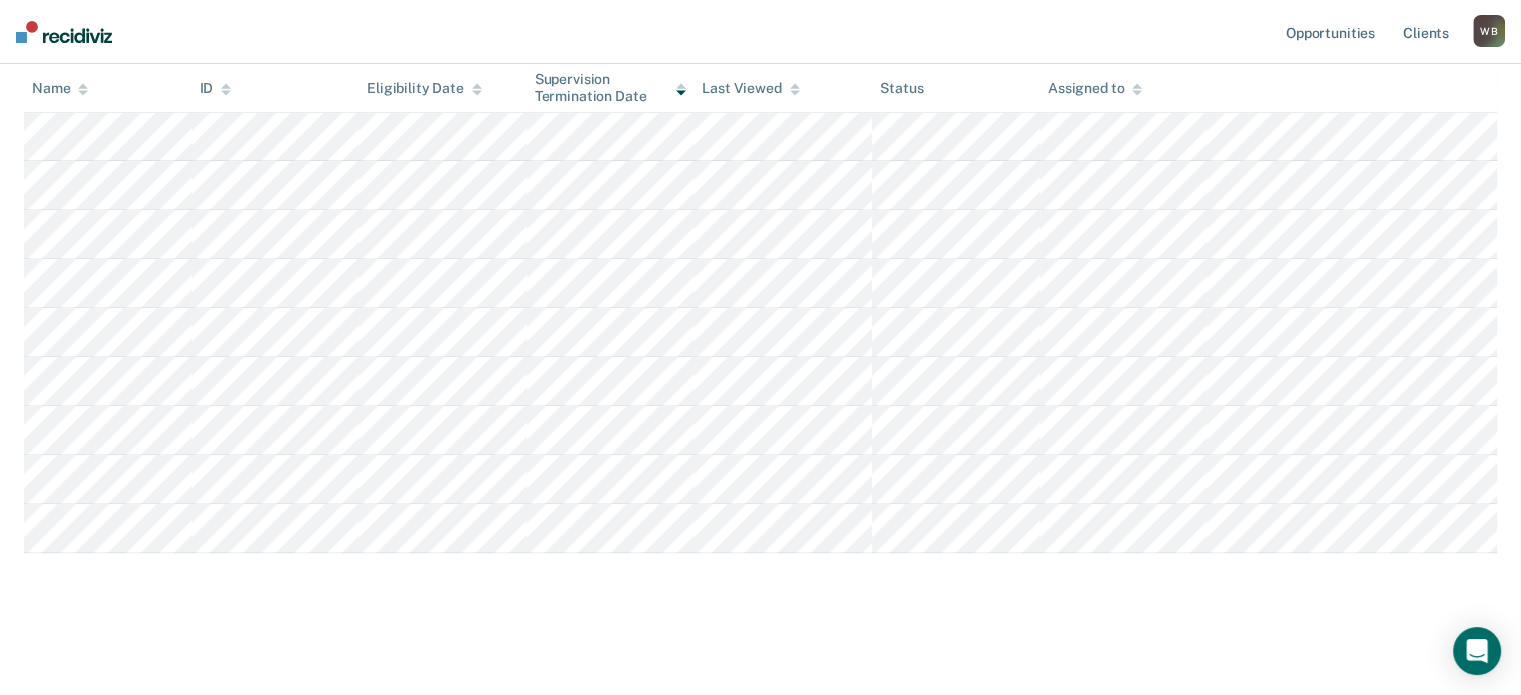 click on "Early Discharge   Early Discharge Early Discharge Clear   officers Eligible Now 19 Ready for Discharge 0 Revisions Requests 0 Supervisor Review 0 Forms Submitted 0 Snoozed 0
To pick up a draggable item, press the space bar.
While dragging, use the arrow keys to move the item.
Press space again to drop the item in its new position, or press escape to cancel.
Name ID Eligibility Date Supervision Termination Date Last Viewed Status Assigned to" at bounding box center (760, 21) 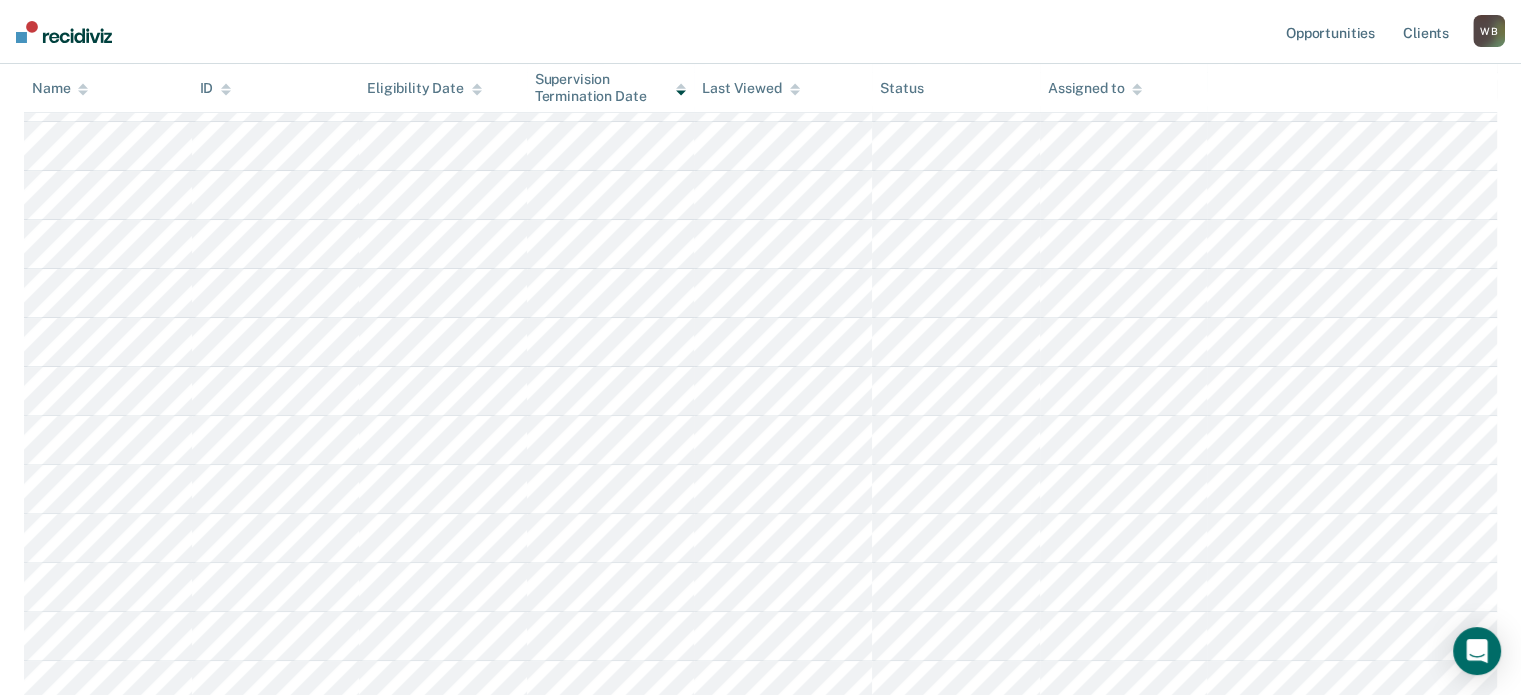 scroll, scrollTop: 754, scrollLeft: 0, axis: vertical 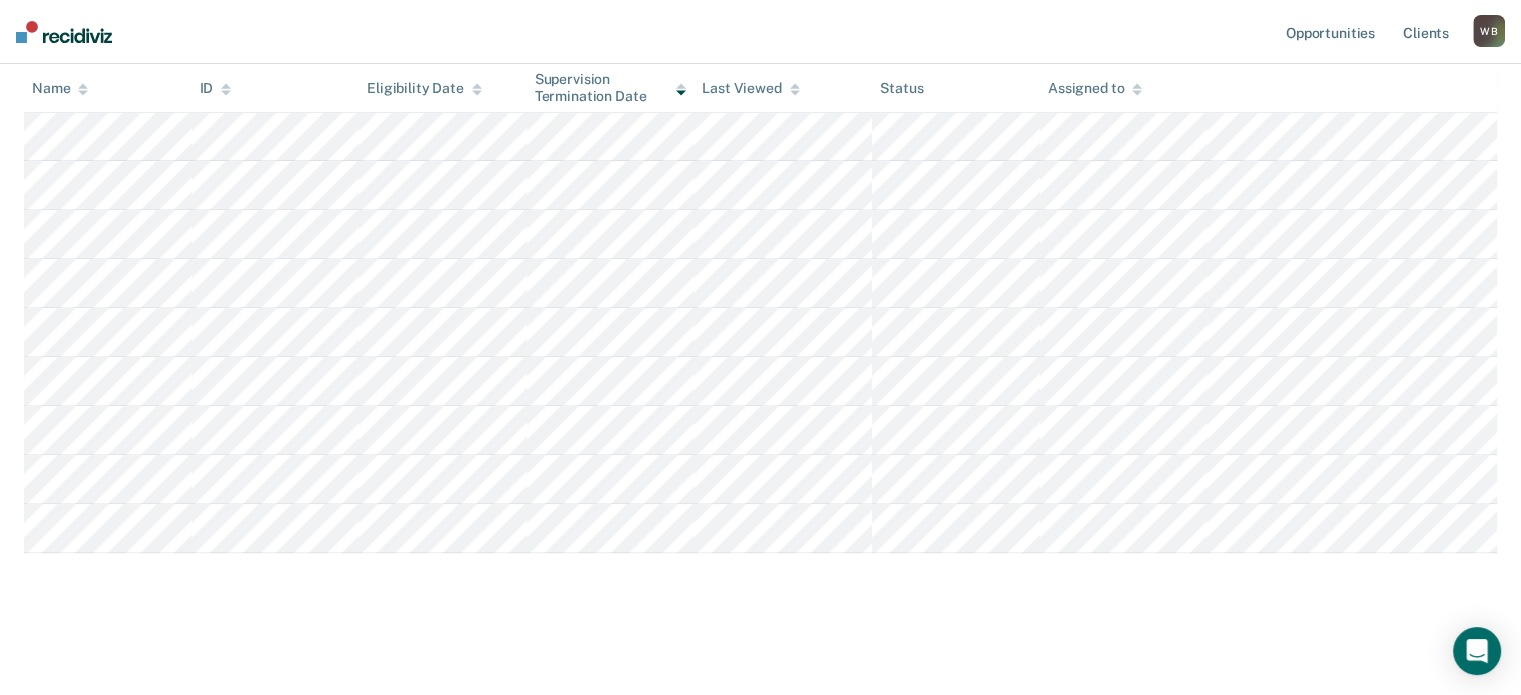 click on "Early Discharge   Early Discharge Early Discharge Clear   officers Eligible Now 19 Ready for Discharge 0 Revisions Requests 0 Supervisor Review 0 Forms Submitted 0 Snoozed 0
To pick up a draggable item, press the space bar.
While dragging, use the arrow keys to move the item.
Press space again to drop the item in its new position, or press escape to cancel.
Name ID Eligibility Date Supervision Termination Date Last Viewed Status Assigned to" at bounding box center [760, 21] 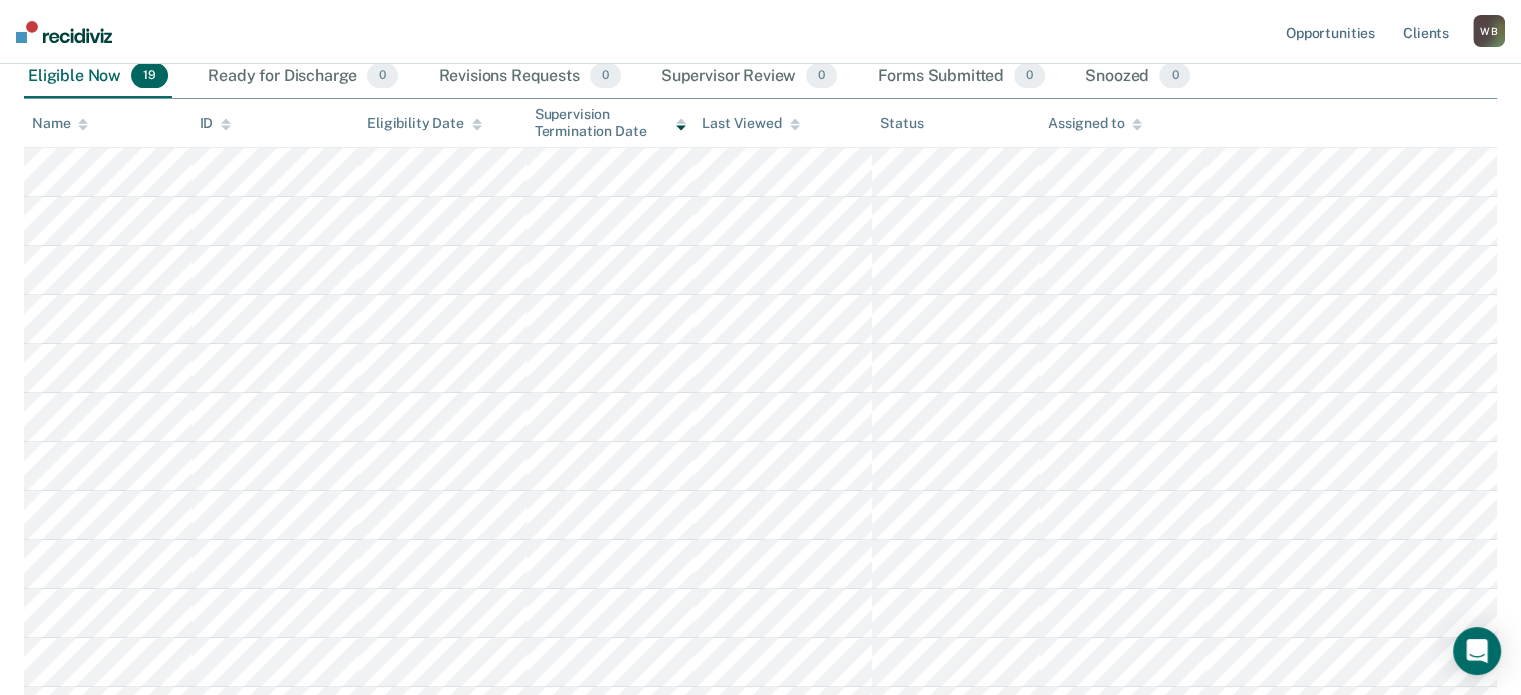scroll, scrollTop: 0, scrollLeft: 0, axis: both 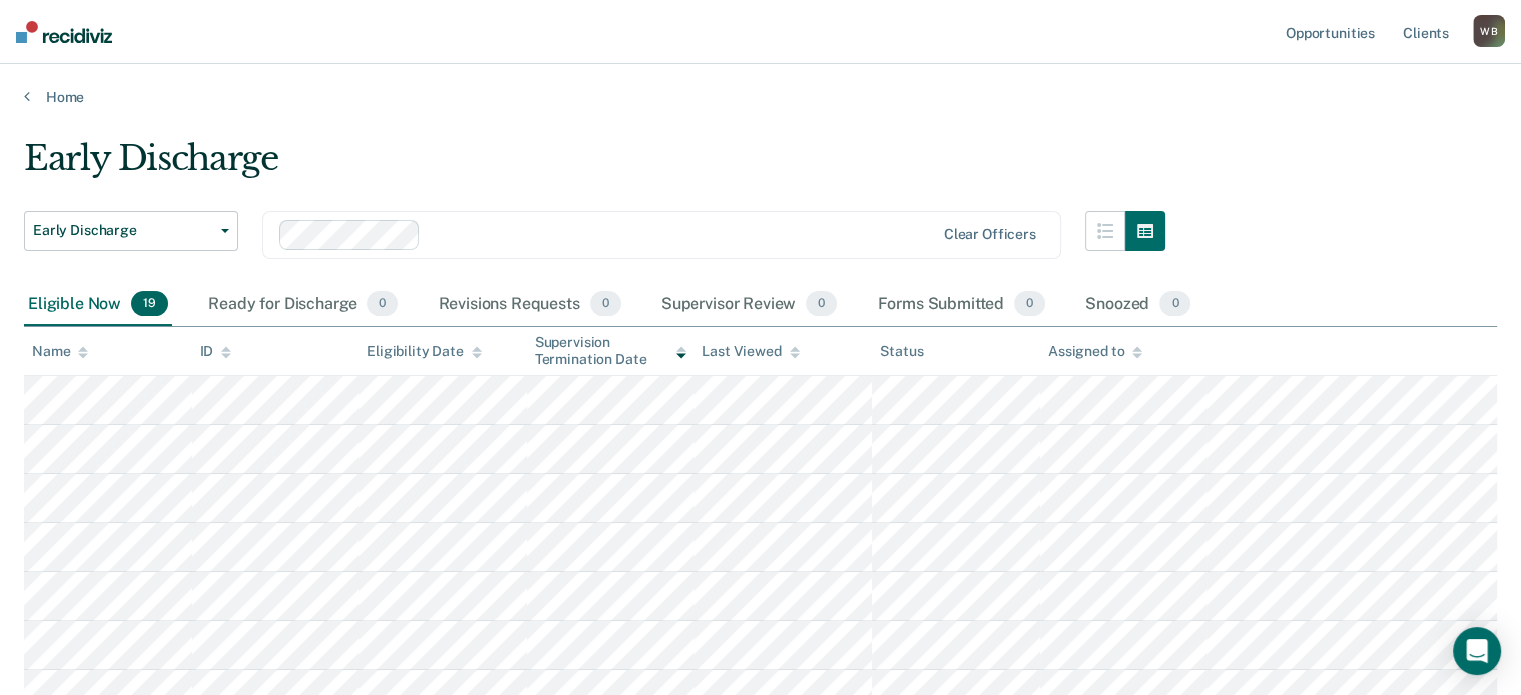 click on "Early Discharge" at bounding box center [594, 166] 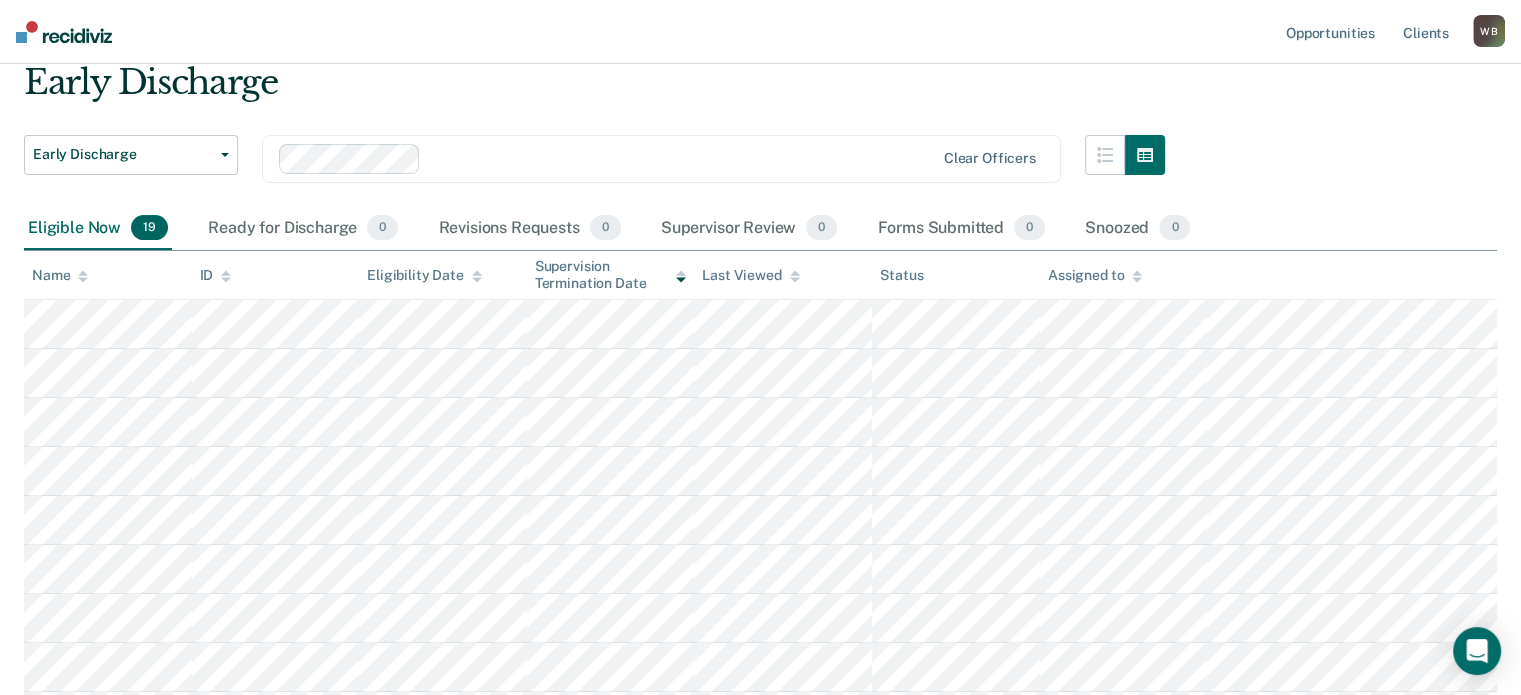 scroll, scrollTop: 0, scrollLeft: 0, axis: both 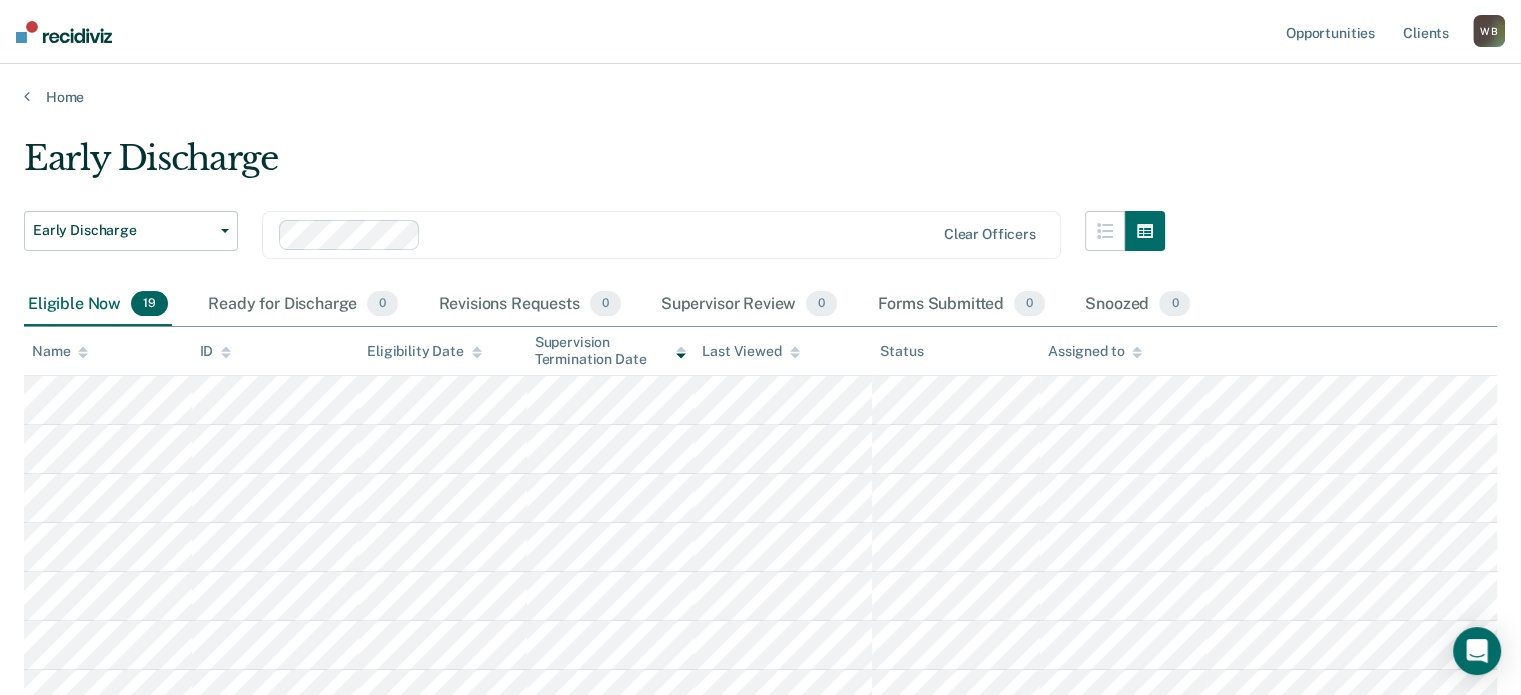 click on "Clear   officers" at bounding box center (661, 235) 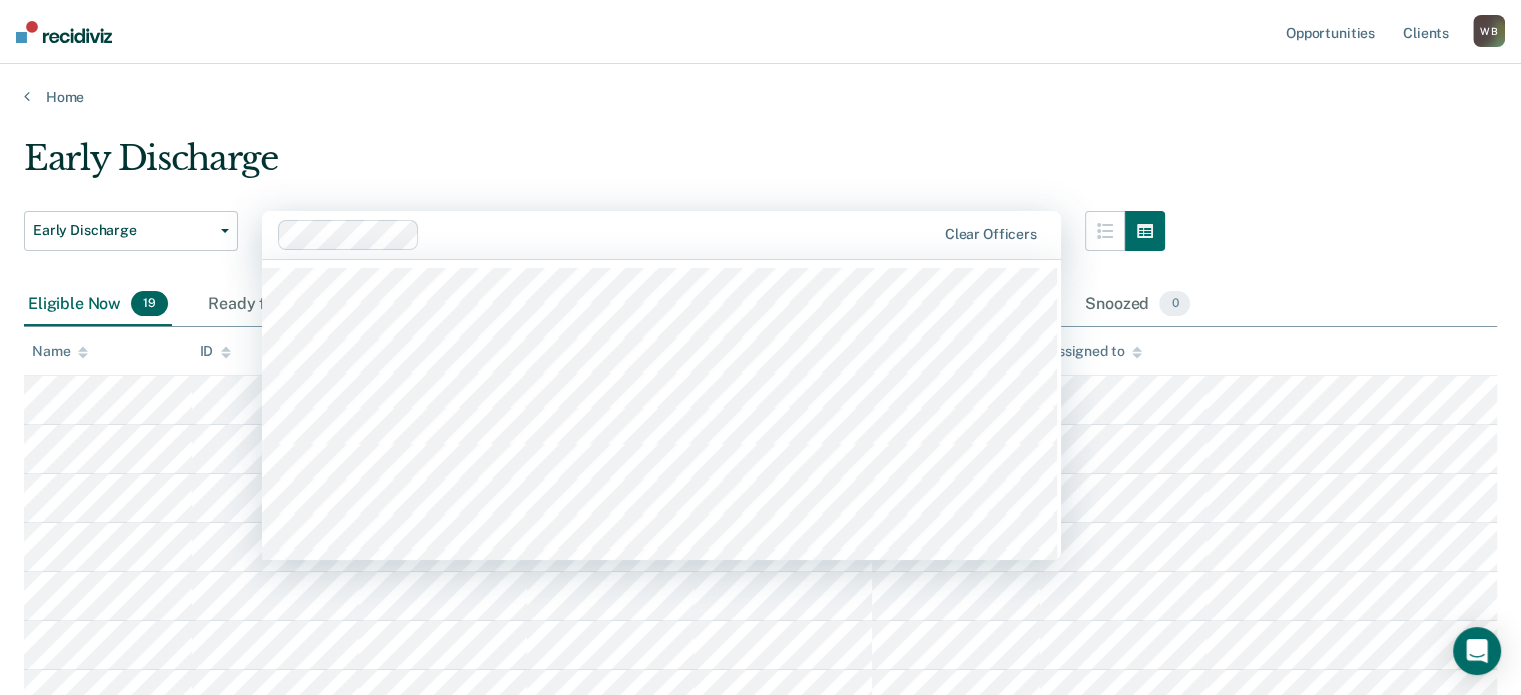 click on "Early Discharge" at bounding box center [594, 166] 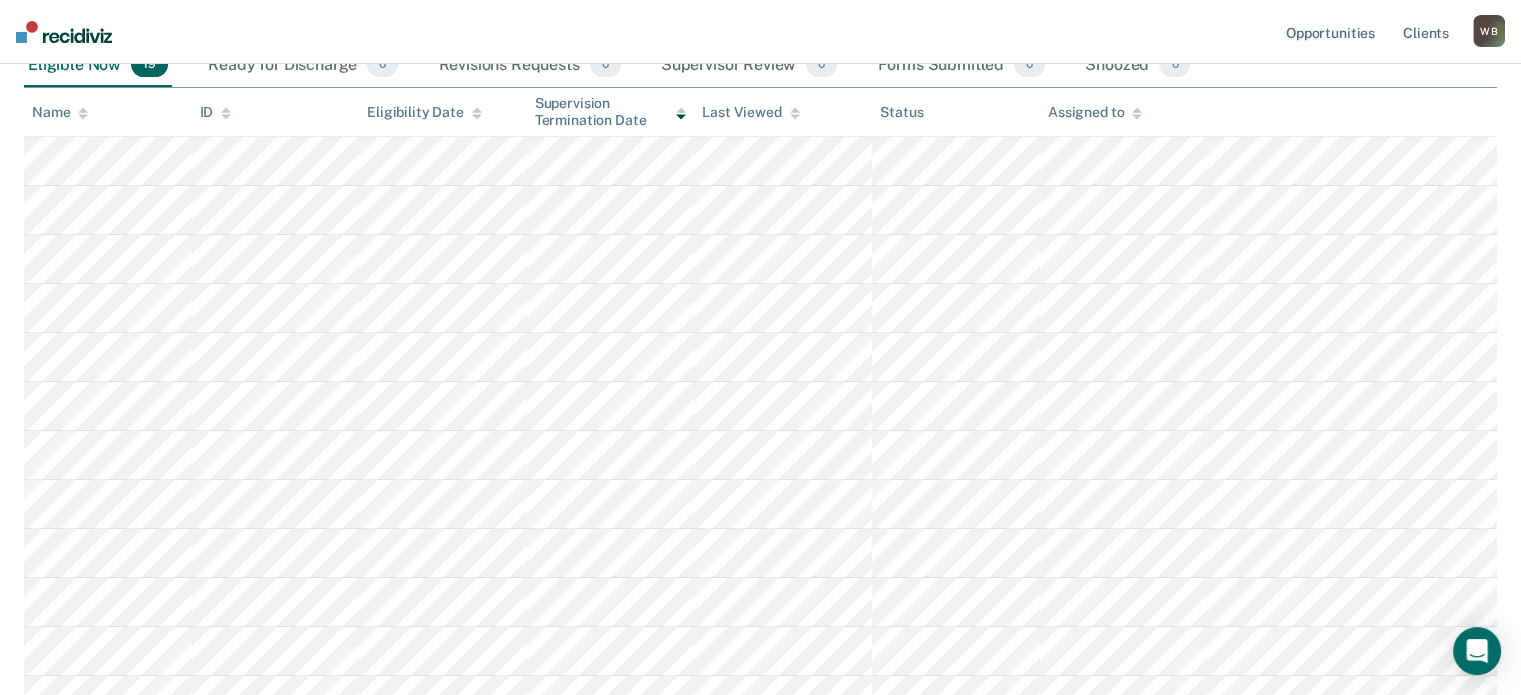 scroll, scrollTop: 154, scrollLeft: 0, axis: vertical 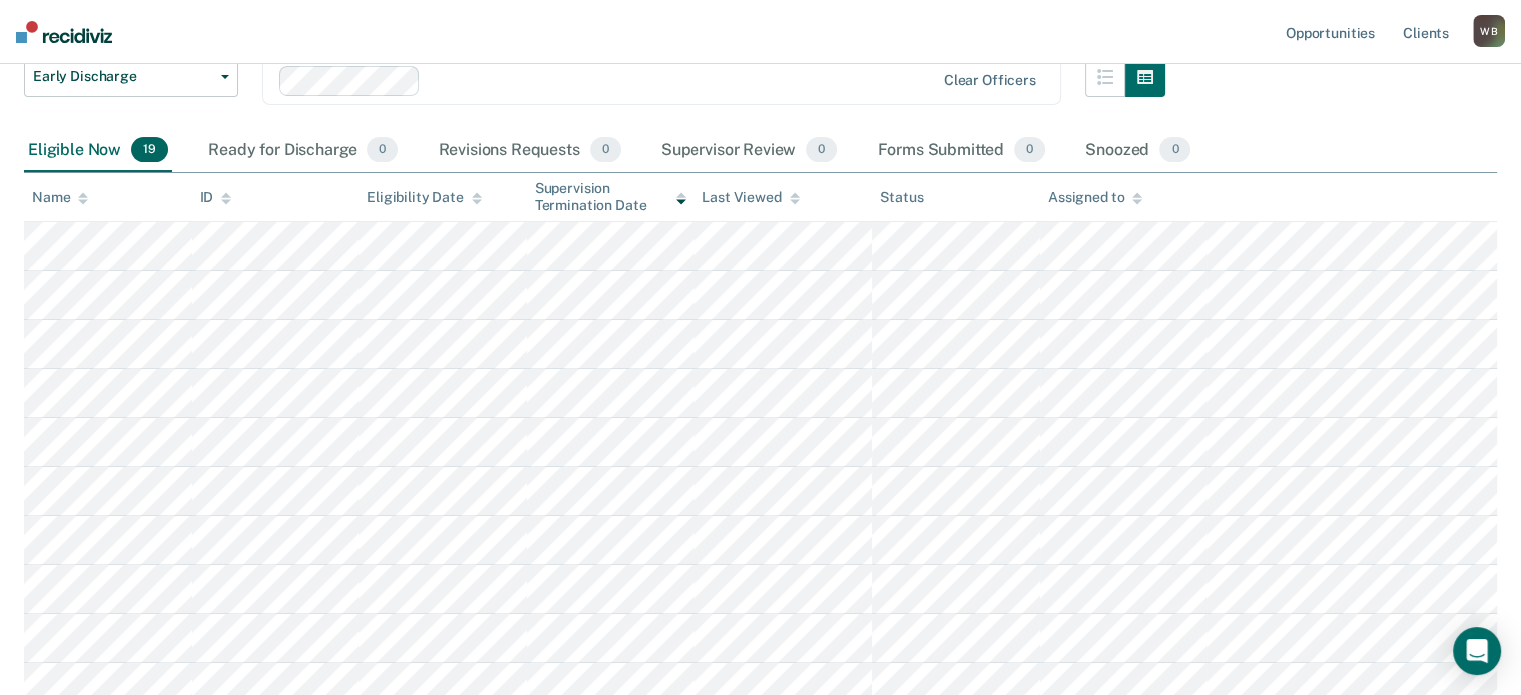 click at bounding box center [681, 80] 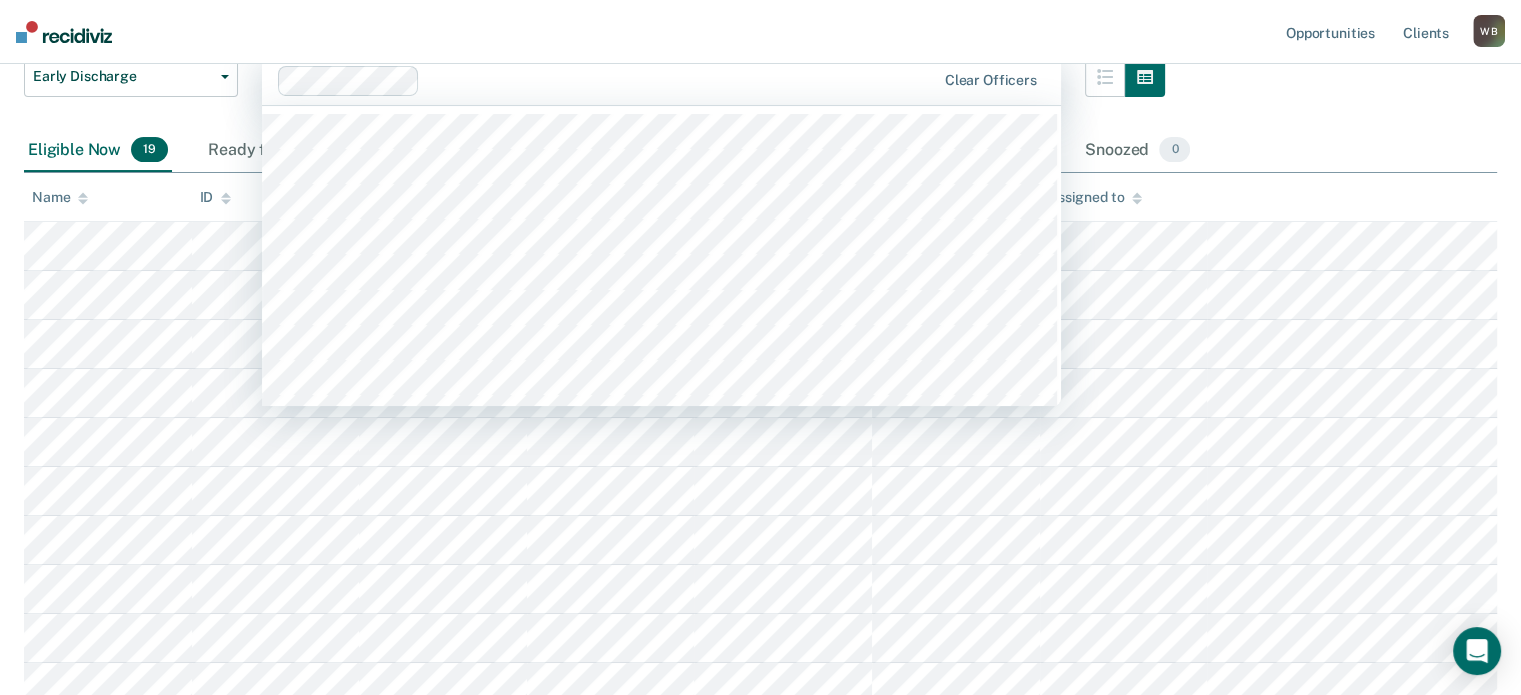 click on "Opportunities Client s [FIRST] [LAST] W B Profile How it works Log Out" at bounding box center (760, 32) 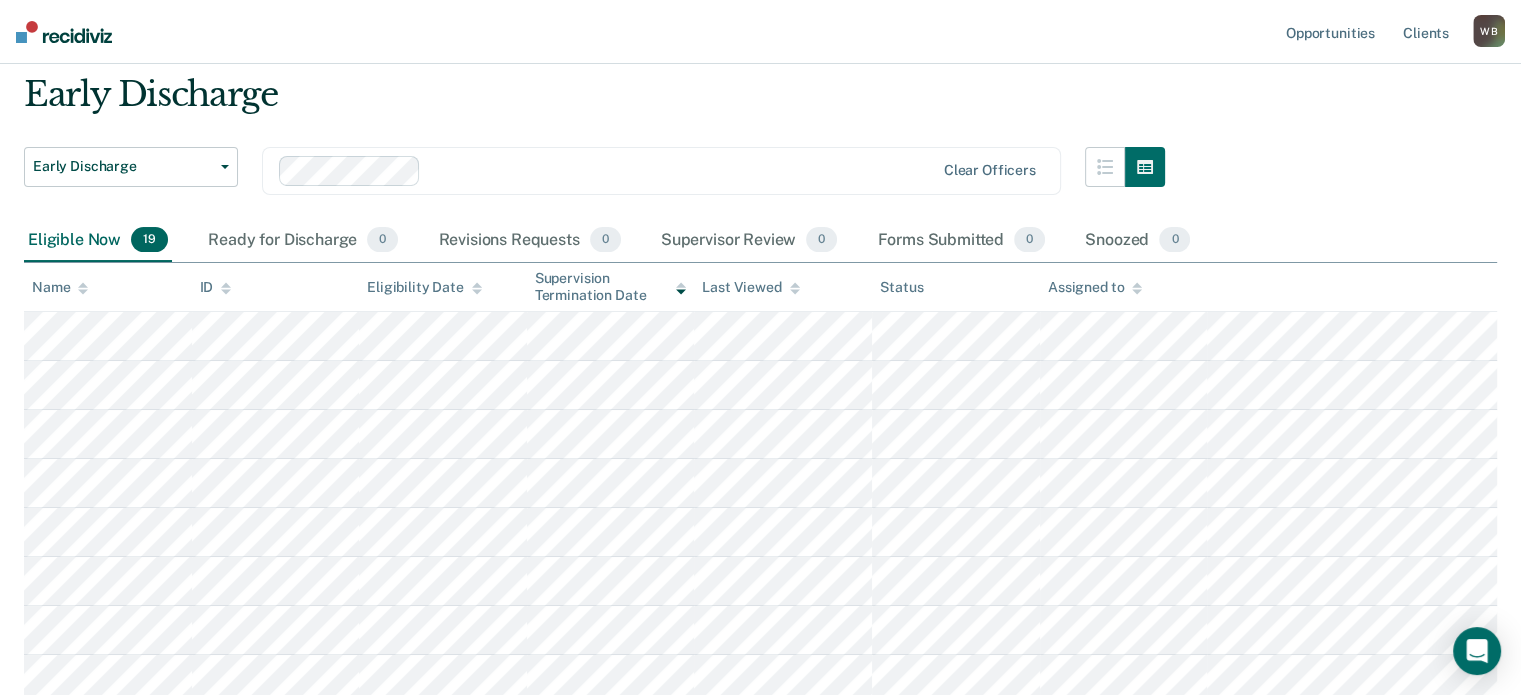scroll, scrollTop: 0, scrollLeft: 0, axis: both 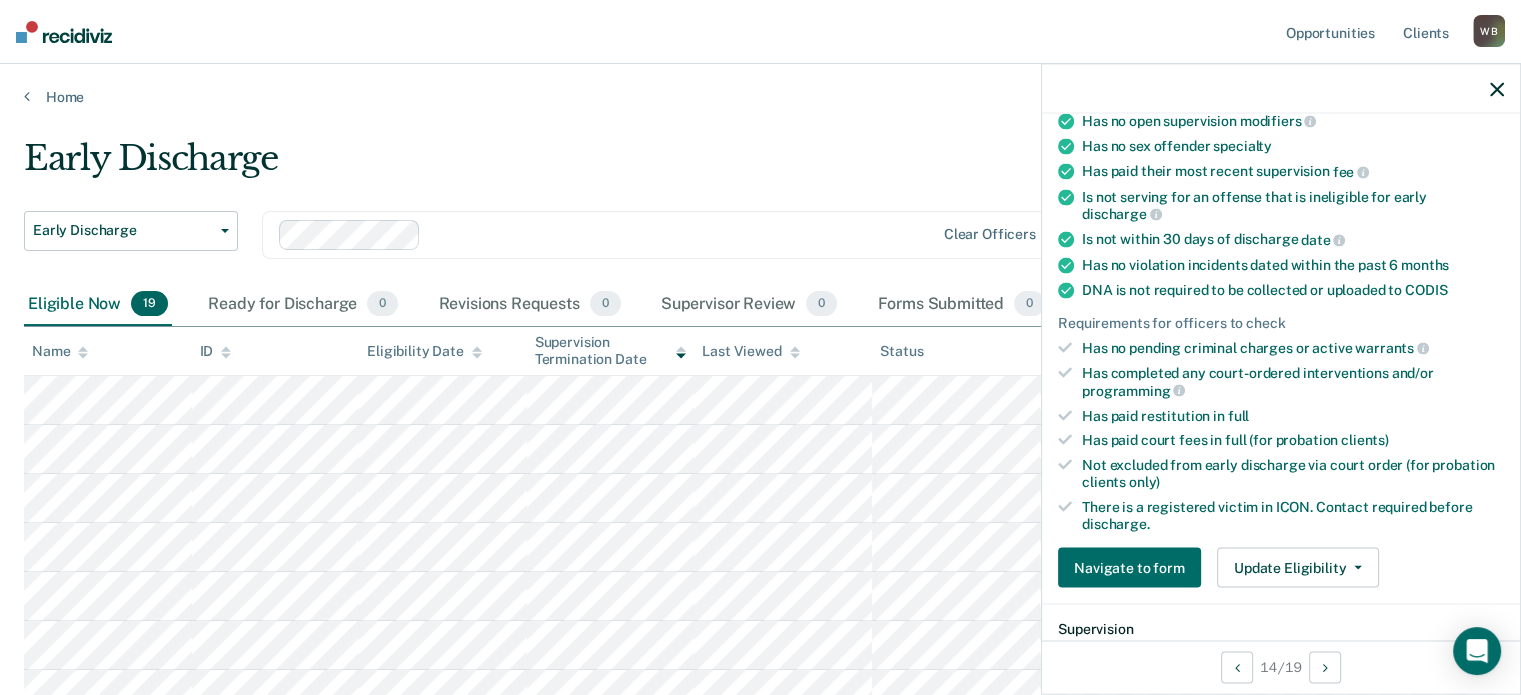 click on "Early Discharge   Early Discharge Early Discharge Clear   officers Eligible Now 19 Ready for Discharge 0 Revisions Requests 0 Supervisor Review 0 Forms Submitted 0 Snoozed 0
To pick up a draggable item, press the space bar.
While dragging, use the arrow keys to move the item.
Press space again to drop the item in its new position, or press escape to cancel.
Name ID Eligibility Date Supervision Termination Date Last Viewed Status Assigned to" at bounding box center [760, 775] 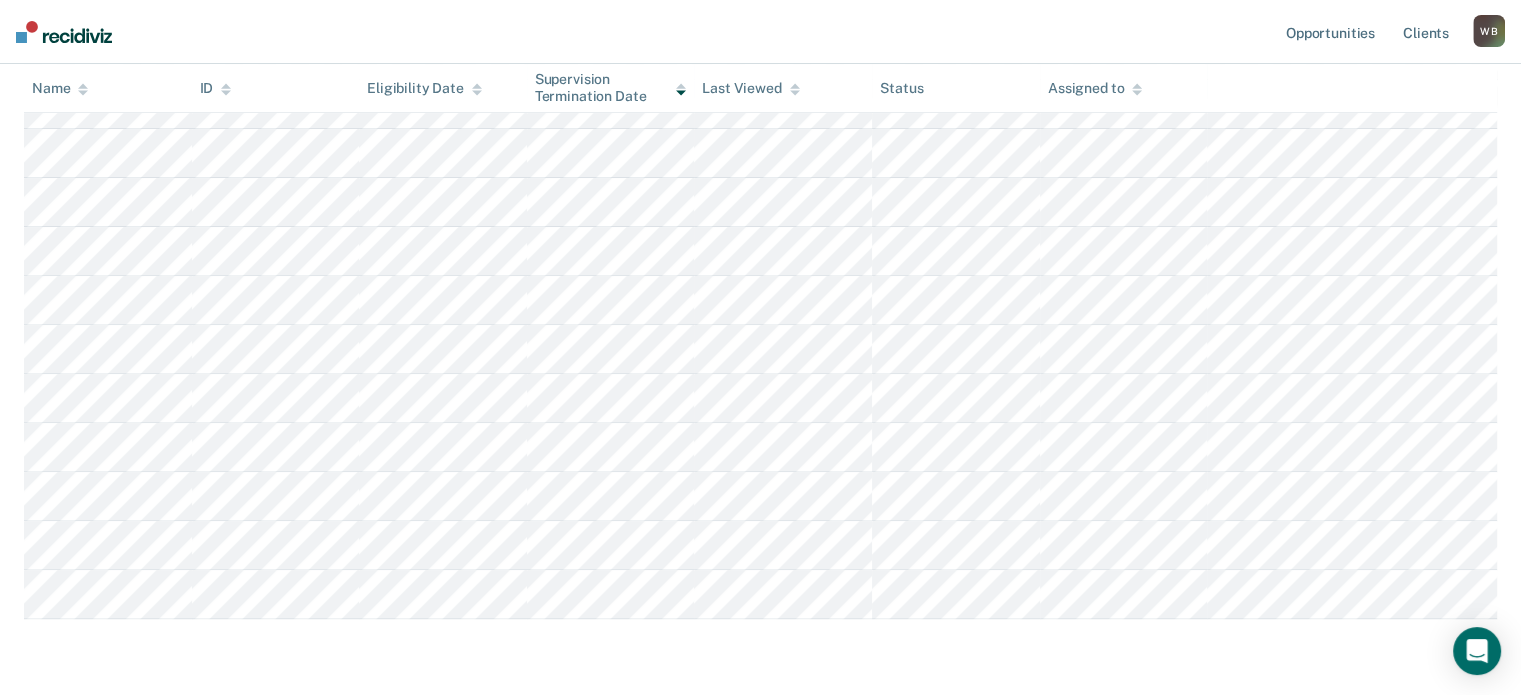 scroll, scrollTop: 700, scrollLeft: 0, axis: vertical 